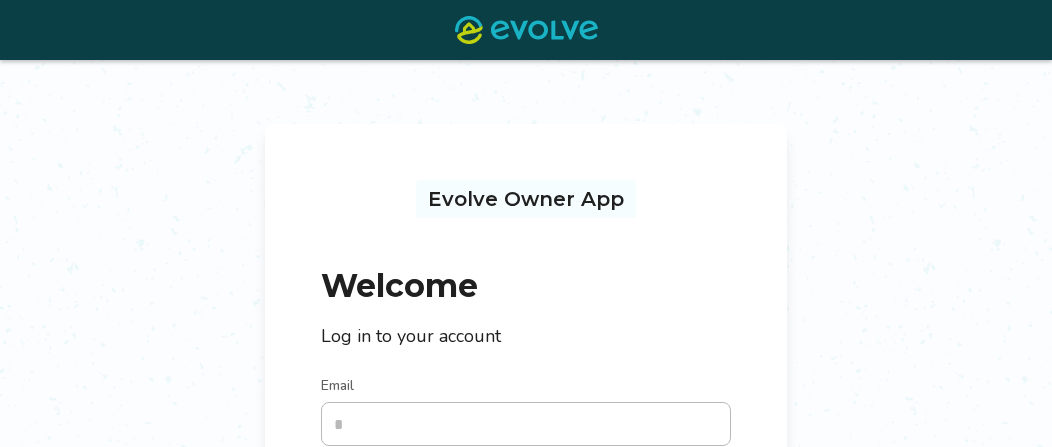scroll, scrollTop: 175, scrollLeft: 0, axis: vertical 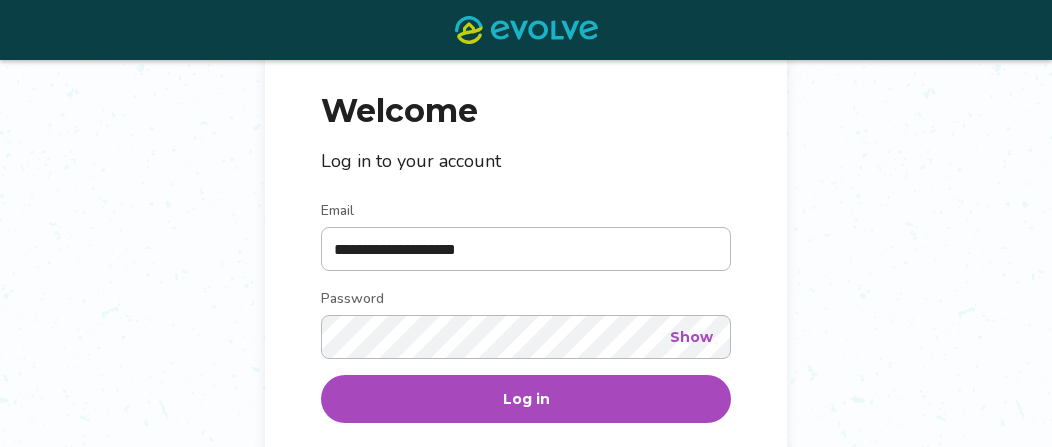 click on "Show" at bounding box center (691, 337) 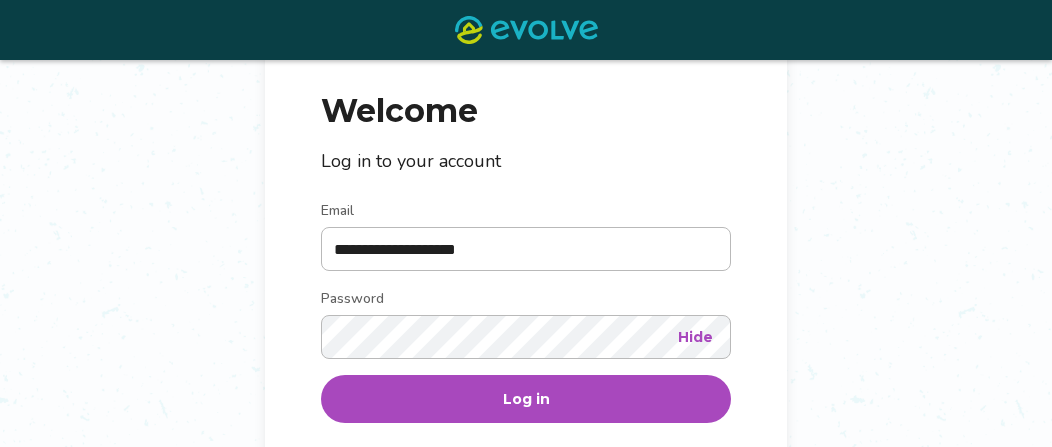 click on "Log in" at bounding box center [526, 399] 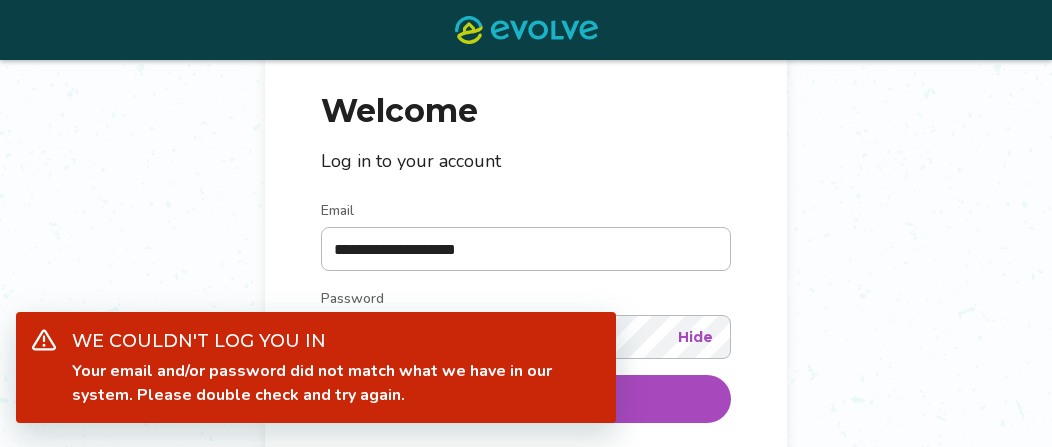 click on "**********" at bounding box center (526, 266) 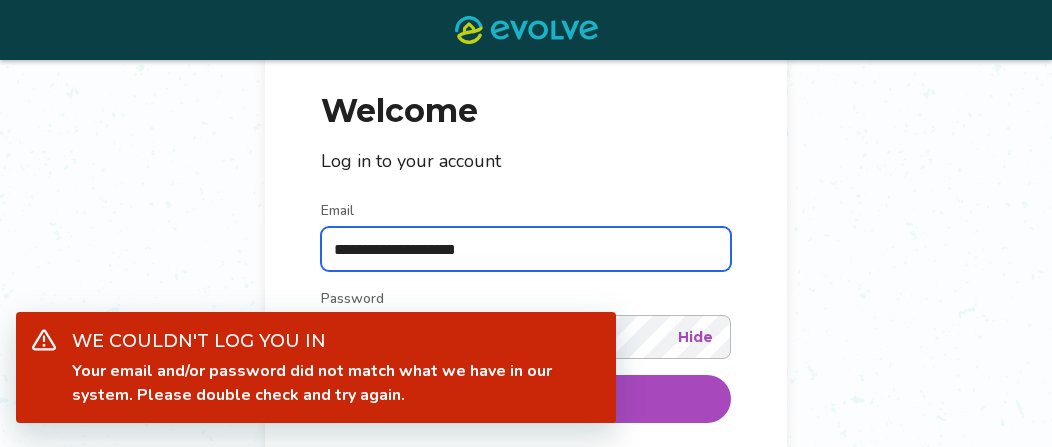 click on "**********" at bounding box center [526, 249] 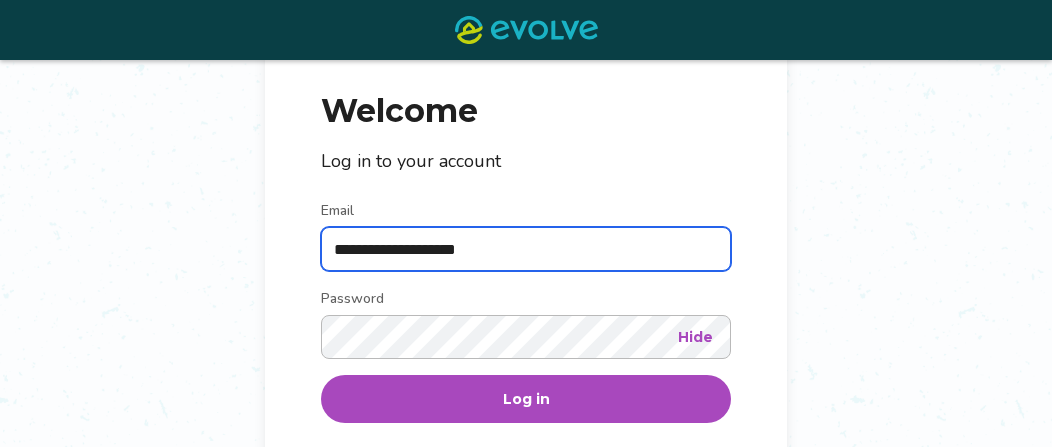 type on "**********" 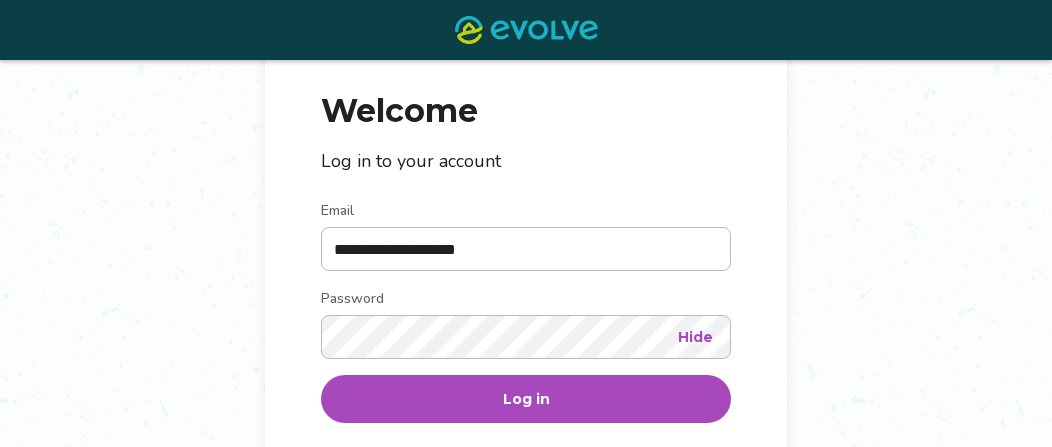 click on "Log in" at bounding box center [526, 399] 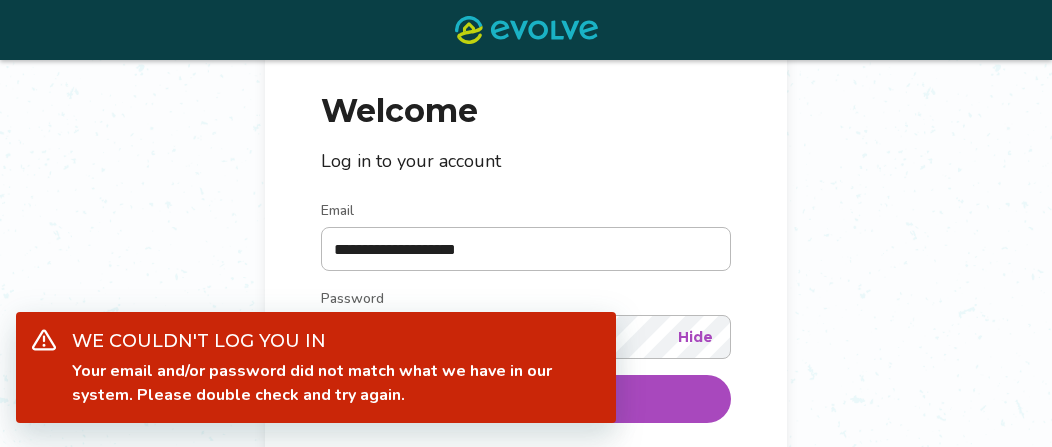 click on "**********" at bounding box center [526, 266] 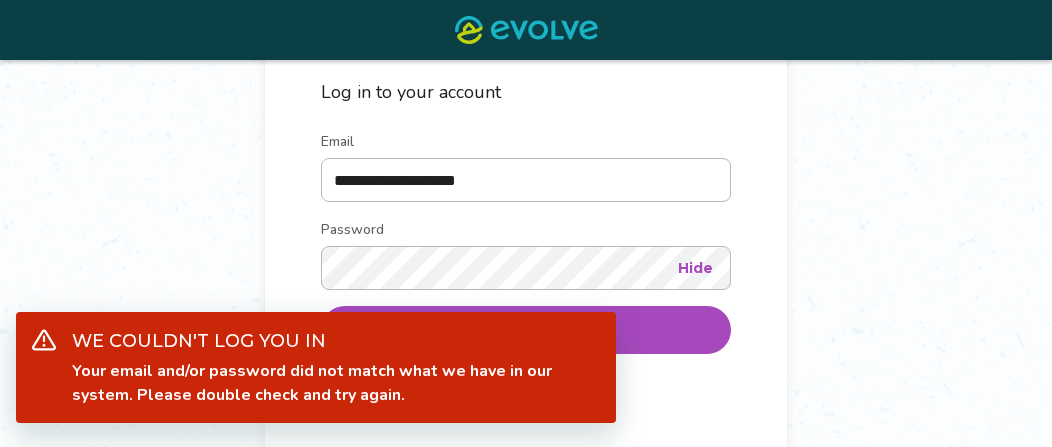 scroll, scrollTop: 275, scrollLeft: 0, axis: vertical 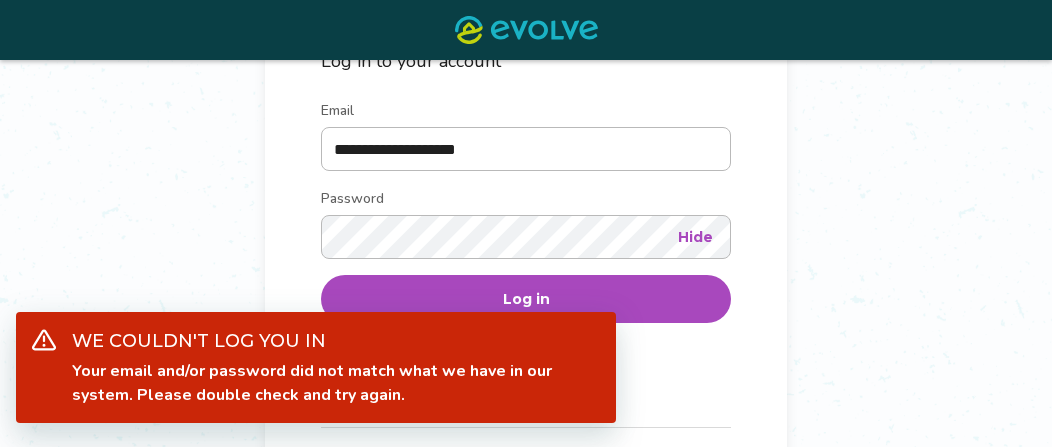 drag, startPoint x: 942, startPoint y: 458, endPoint x: 602, endPoint y: 387, distance: 347.33414 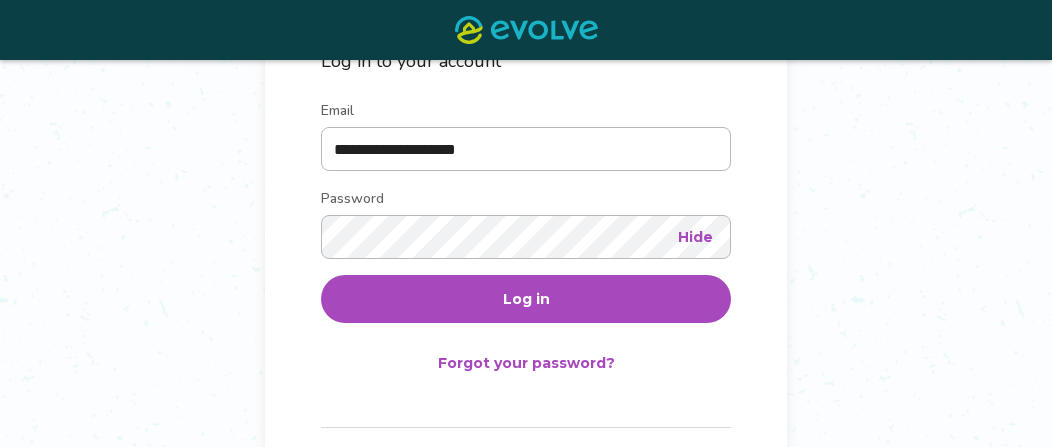 click on "**********" at bounding box center [526, 198] 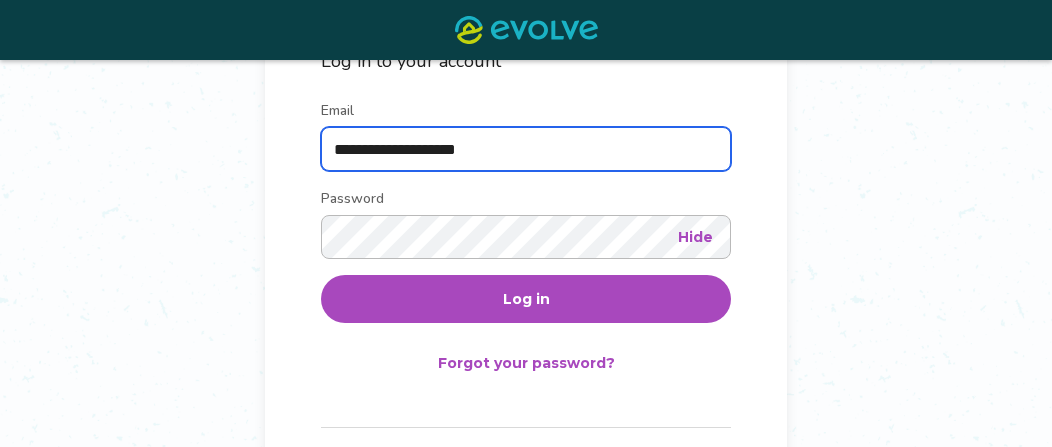 click on "**********" at bounding box center [526, 149] 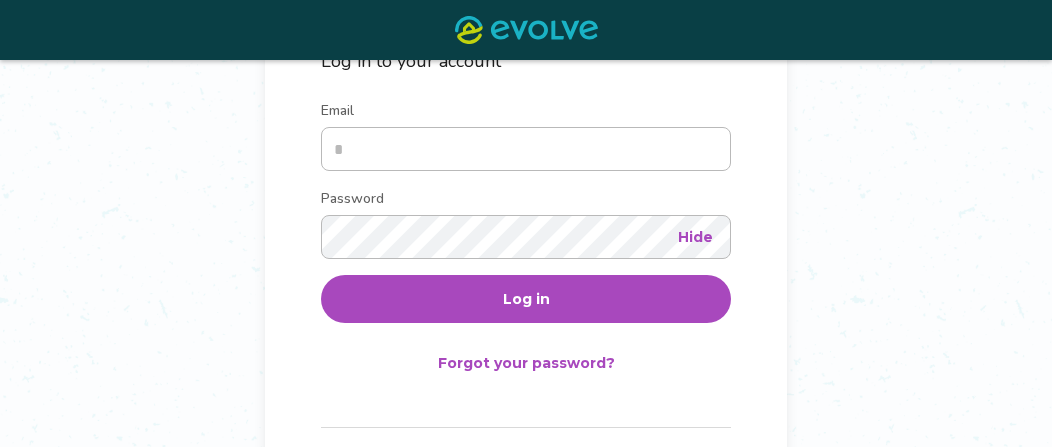 click on "Password" at bounding box center [526, 201] 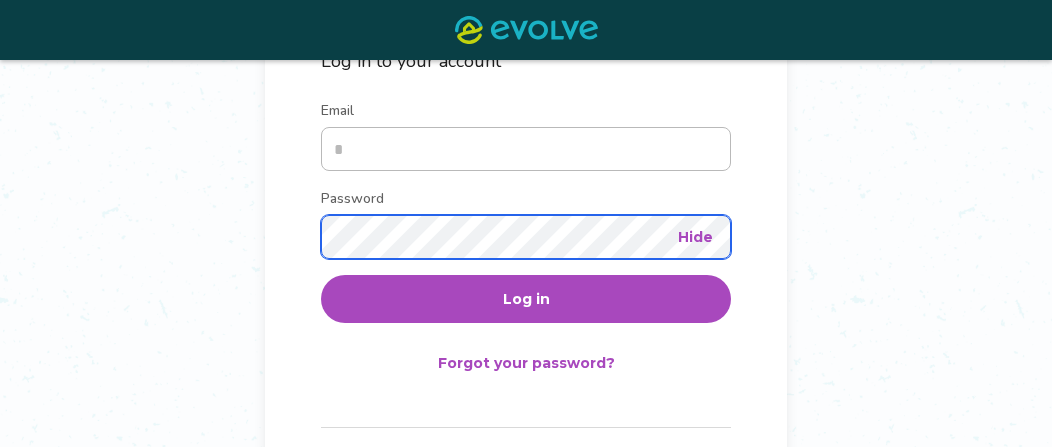 click on "Evolve Owner App Welcome Log in to your account Email   Password   Hide Log in Forgot your password? Not an Evolve Owner yet?  Learn more" at bounding box center (526, 166) 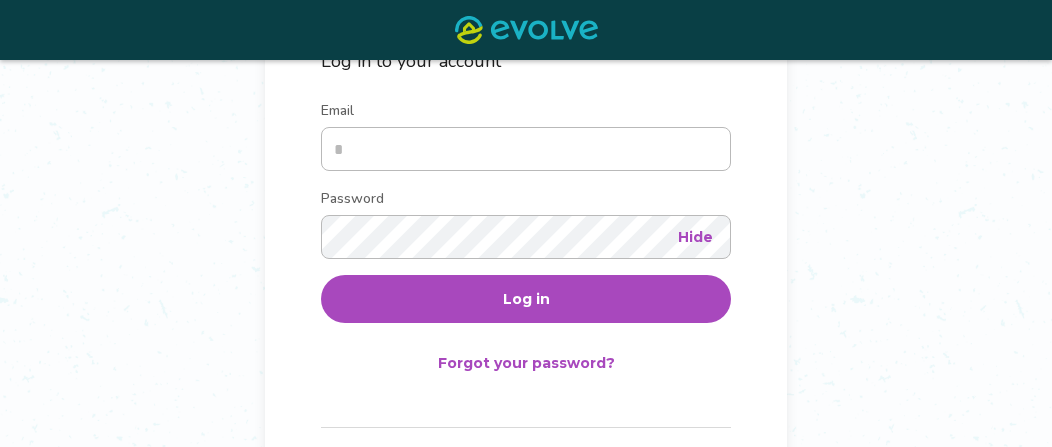 drag, startPoint x: 311, startPoint y: 149, endPoint x: 325, endPoint y: 153, distance: 14.56022 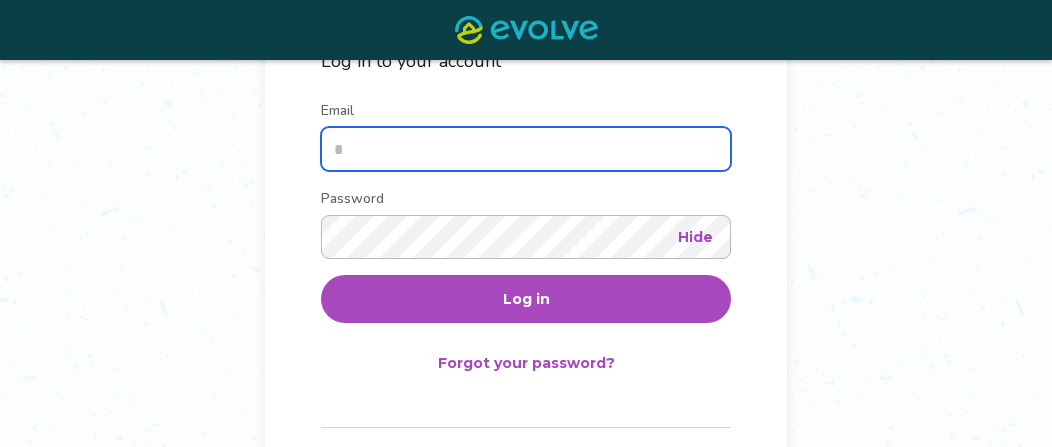 drag, startPoint x: 356, startPoint y: 137, endPoint x: 344, endPoint y: 147, distance: 15.6205 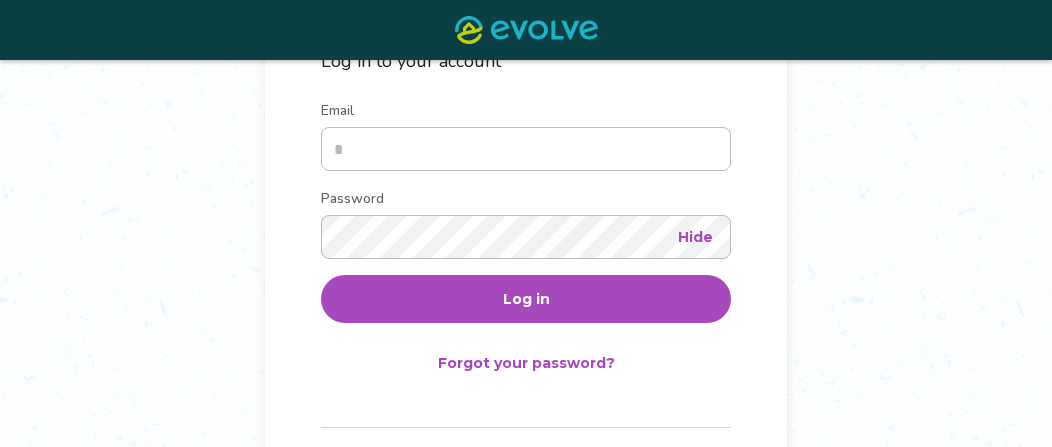 drag, startPoint x: 410, startPoint y: 183, endPoint x: 421, endPoint y: 186, distance: 11.401754 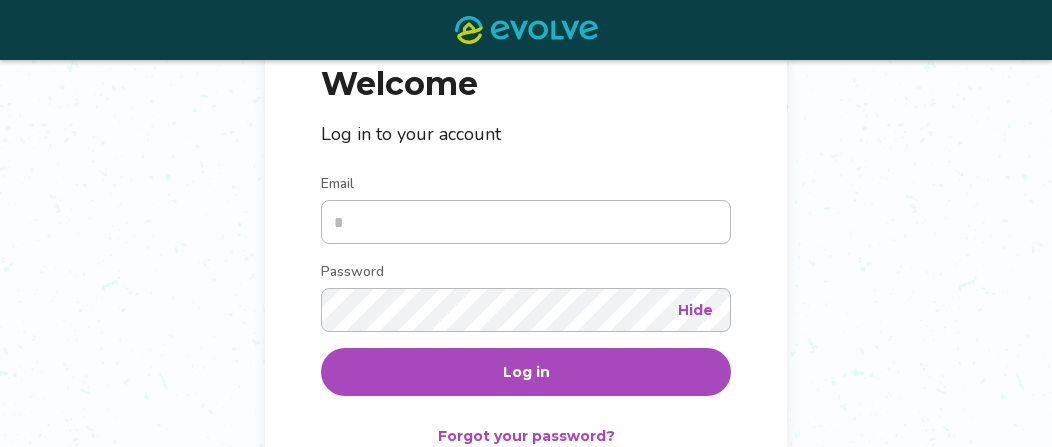 scroll, scrollTop: 175, scrollLeft: 0, axis: vertical 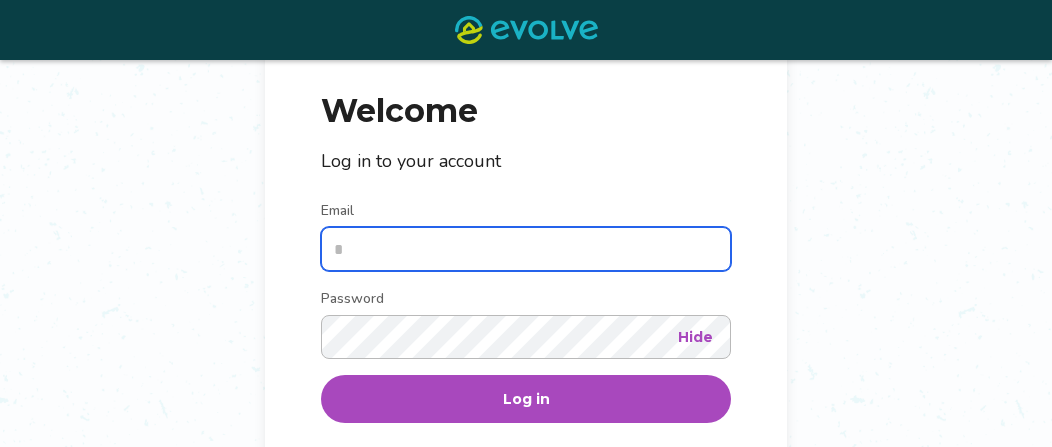 click on "Email" at bounding box center [526, 249] 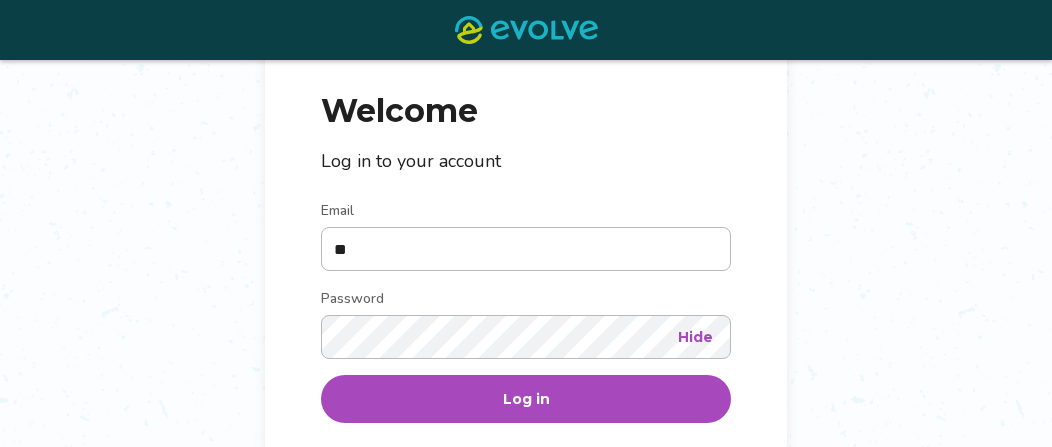 click on "Evolve Owner App Welcome Log in to your account Email   ** Password   Hide Log in Forgot your password? Not an Evolve Owner yet?  Learn more" at bounding box center [526, 266] 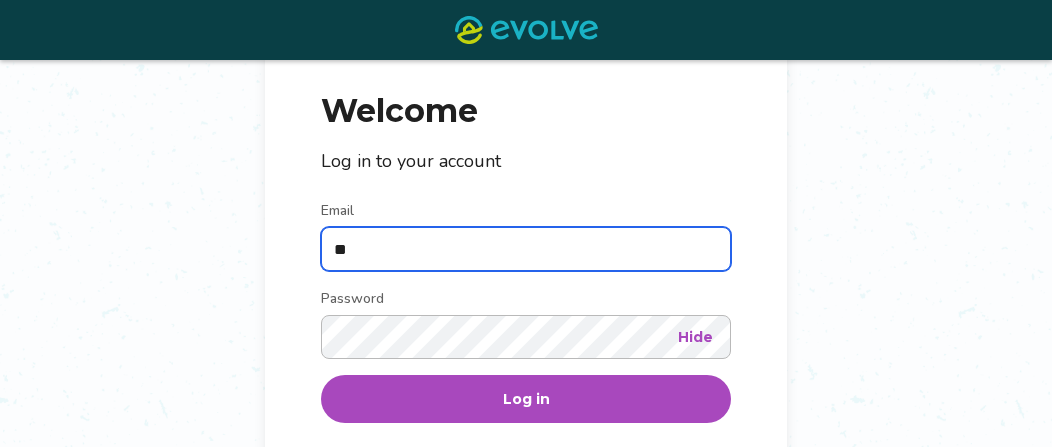 click on "**" at bounding box center [526, 249] 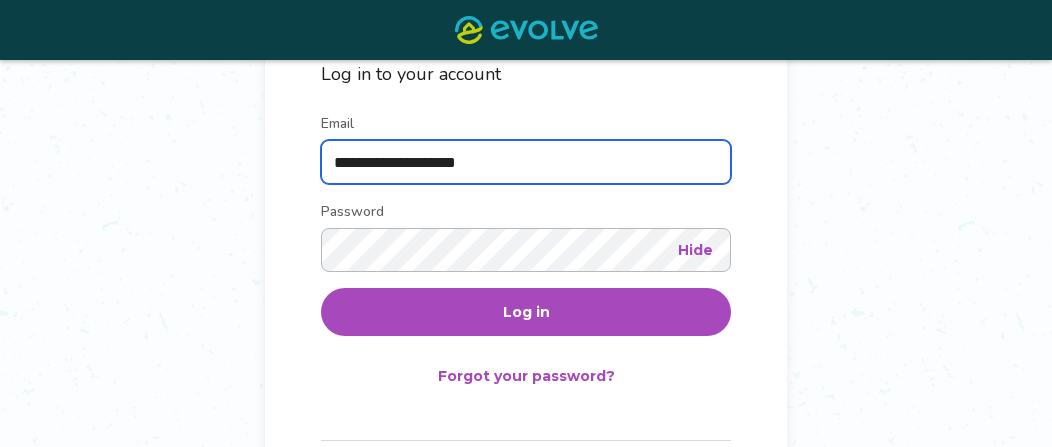scroll, scrollTop: 375, scrollLeft: 0, axis: vertical 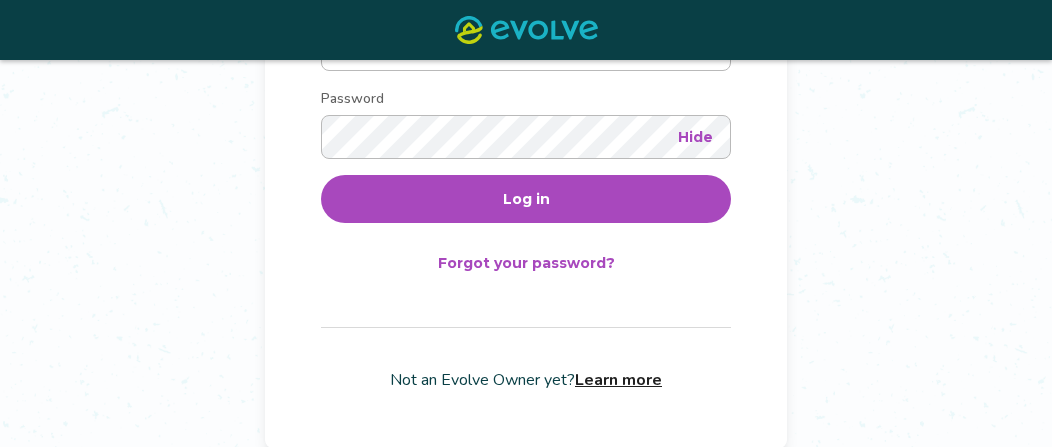 click on "Log in" at bounding box center [526, 199] 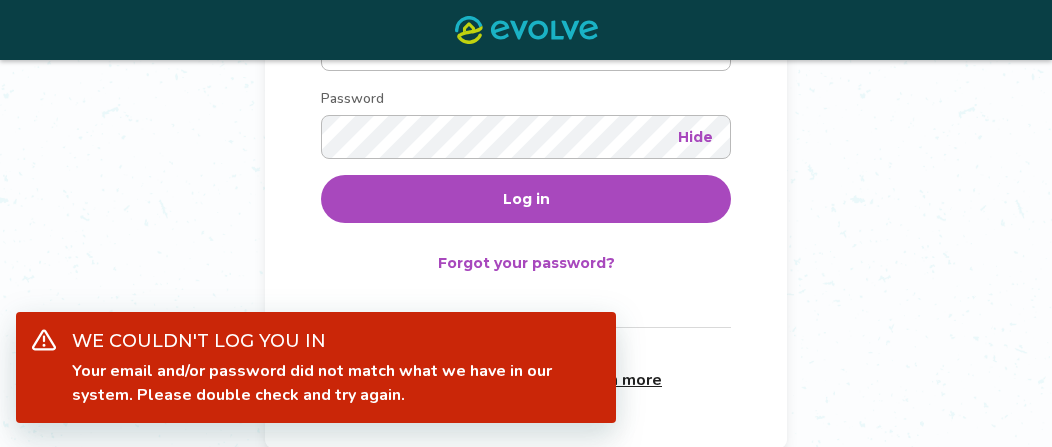 click on "**********" at bounding box center (526, 66) 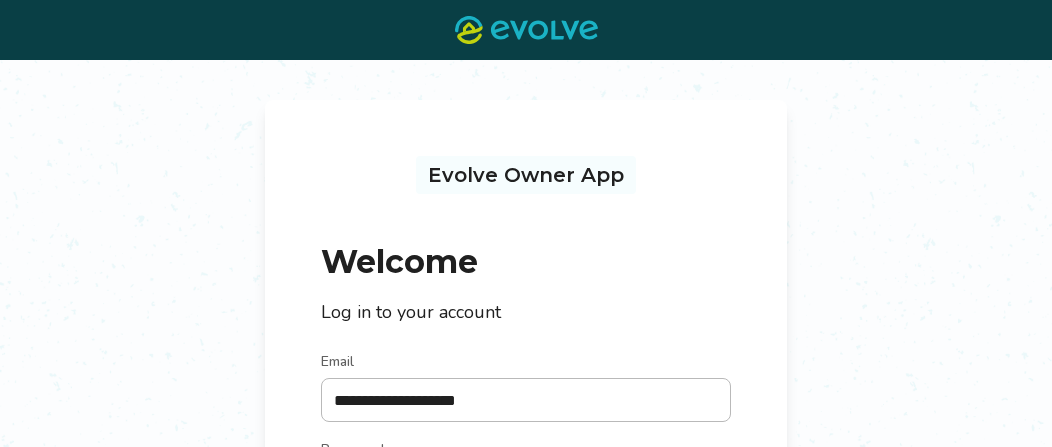 scroll, scrollTop: 0, scrollLeft: 0, axis: both 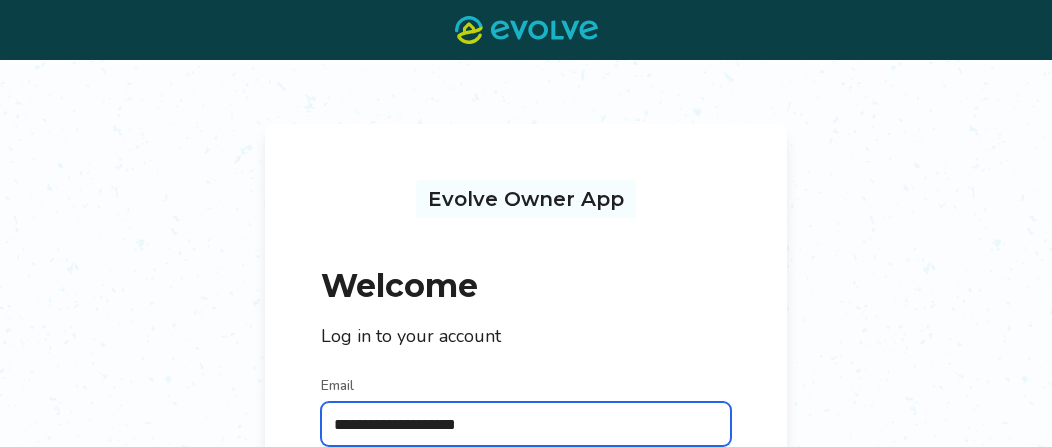 click on "**********" at bounding box center (526, 424) 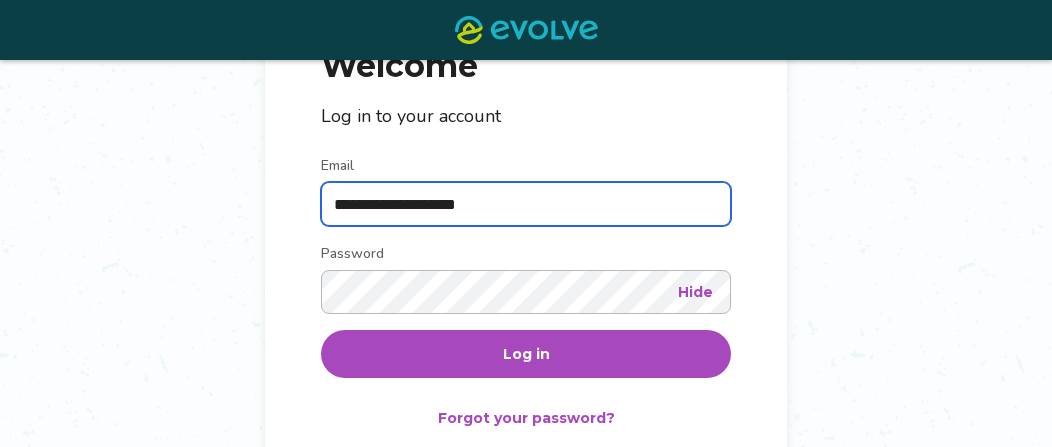 scroll, scrollTop: 300, scrollLeft: 0, axis: vertical 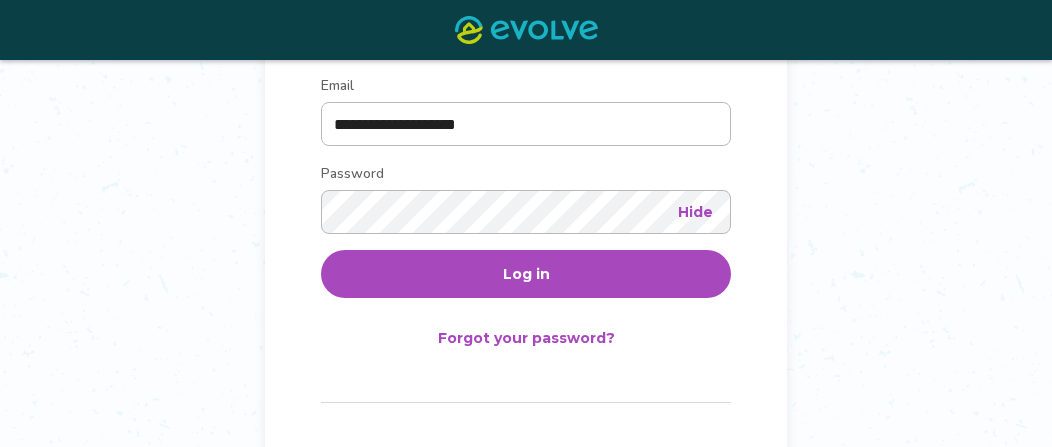 click on "Log in" at bounding box center [526, 274] 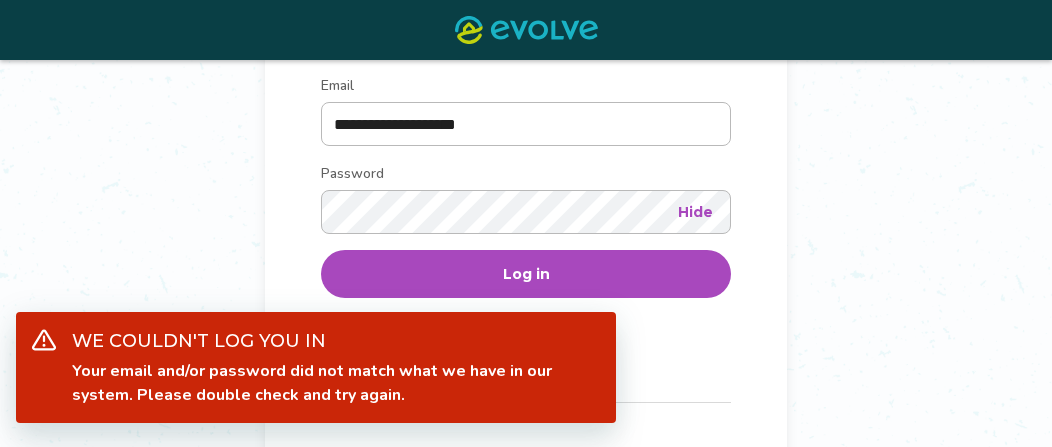 click on "**********" at bounding box center (526, 141) 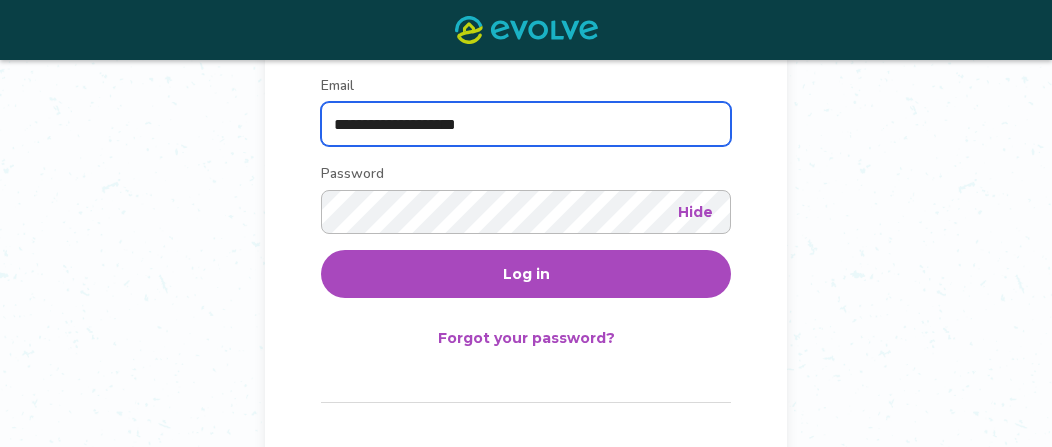 drag, startPoint x: 565, startPoint y: 121, endPoint x: 208, endPoint y: 95, distance: 357.94553 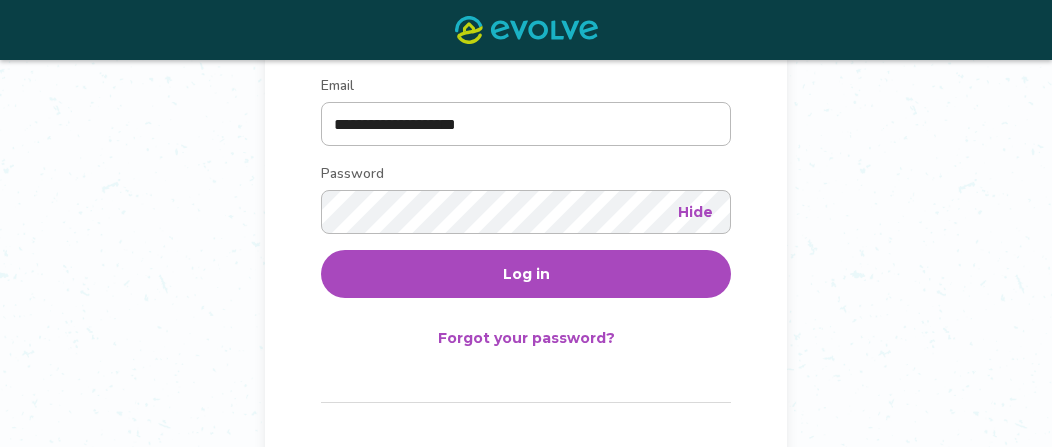 click on "**********" at bounding box center [526, 141] 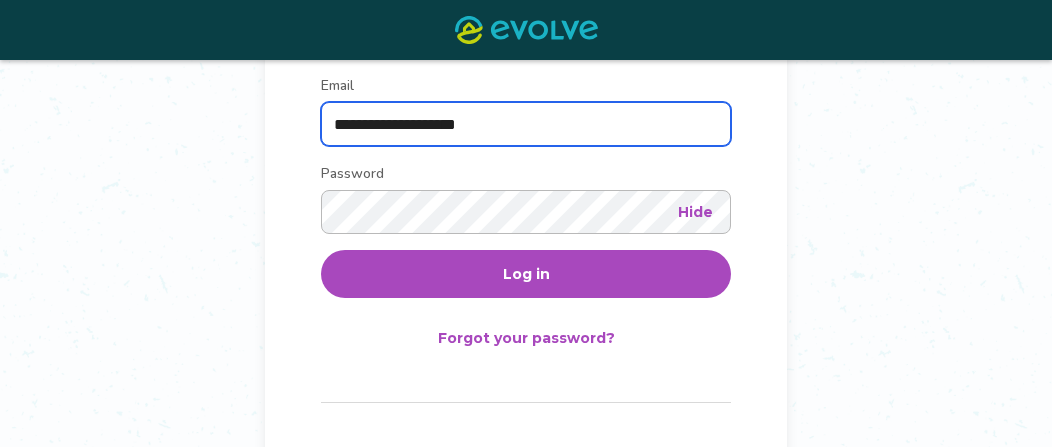 drag, startPoint x: 557, startPoint y: 131, endPoint x: 0, endPoint y: 92, distance: 558.3637 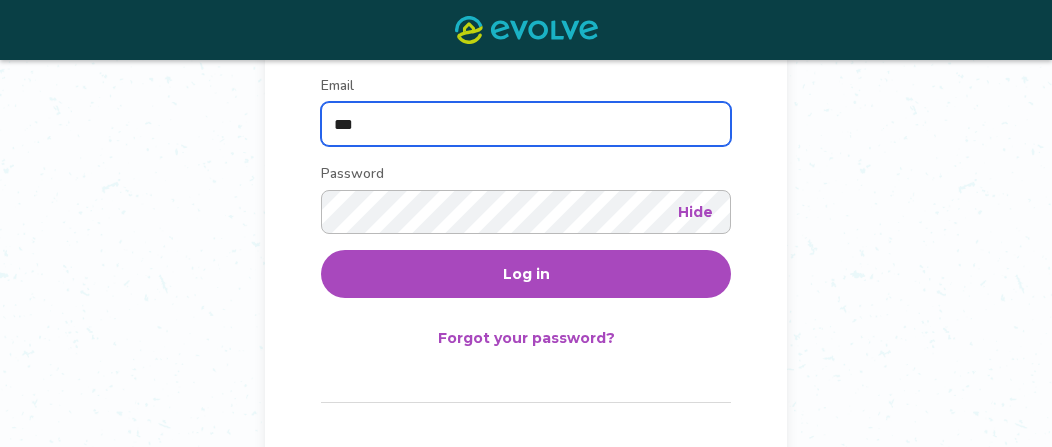 type on "**********" 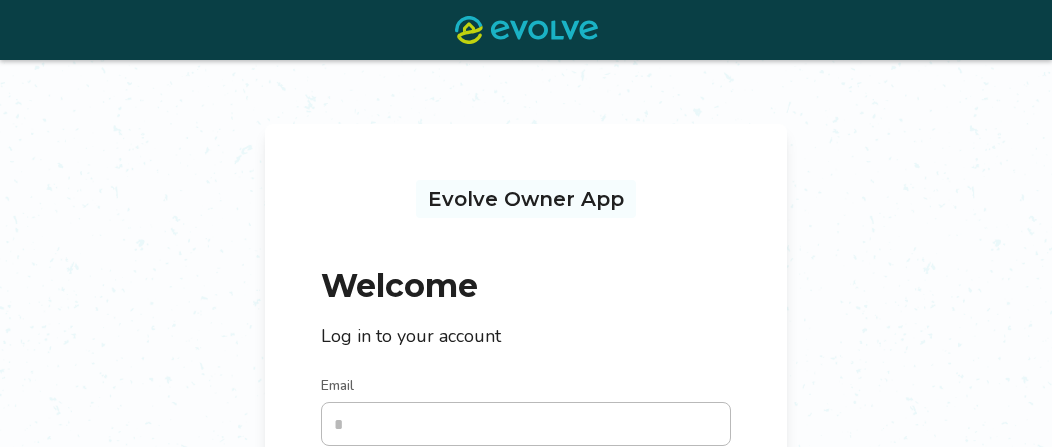 scroll, scrollTop: 300, scrollLeft: 0, axis: vertical 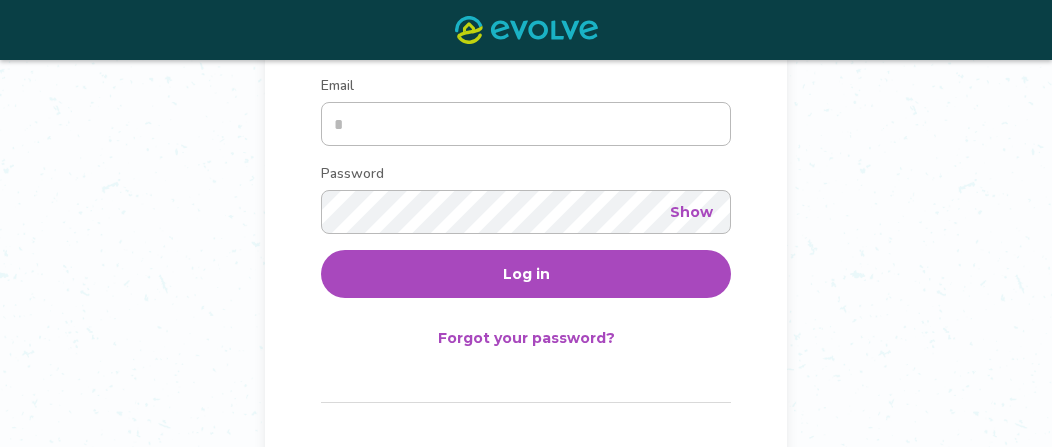 click on "Email" at bounding box center (526, 124) 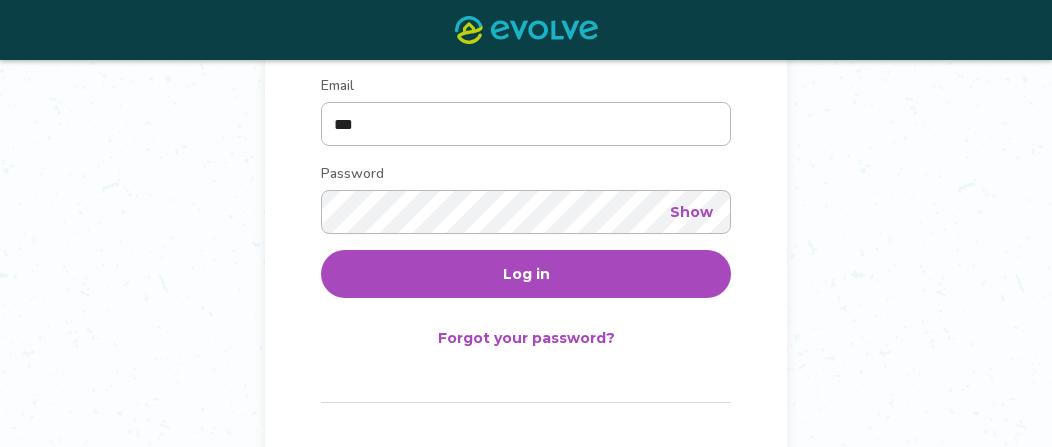 type on "**********" 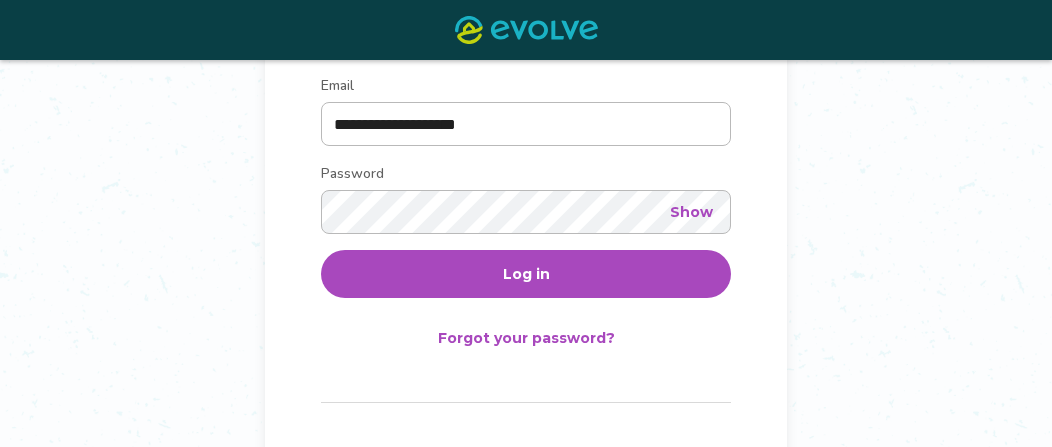 click on "Show" at bounding box center [691, 212] 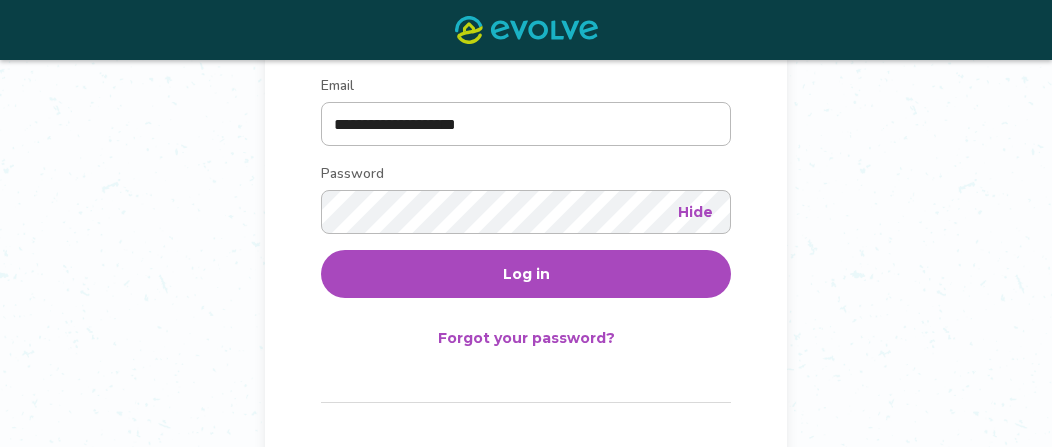 click on "Hide" at bounding box center (695, 212) 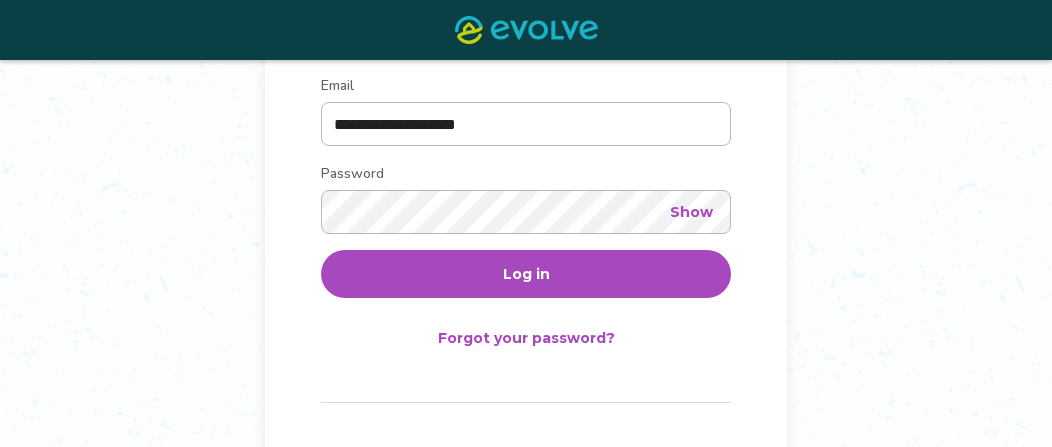 click on "**********" at bounding box center [526, 141] 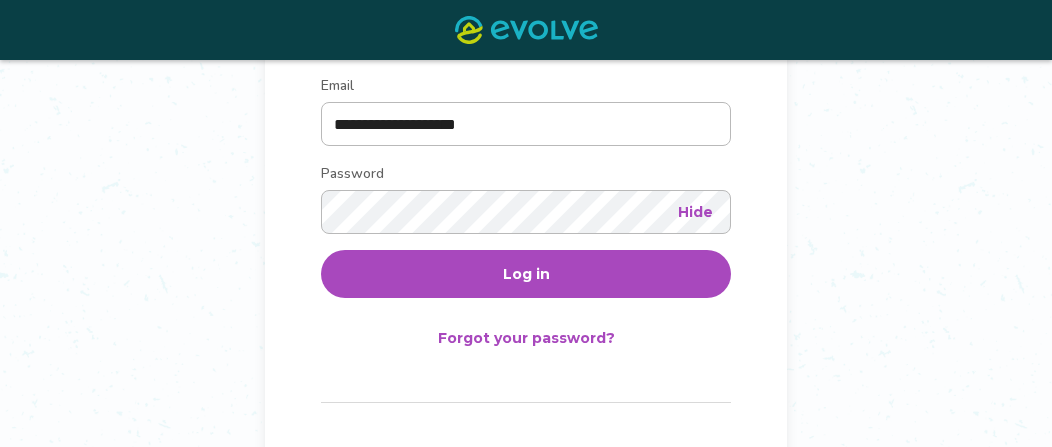 click on "Log in" at bounding box center (526, 274) 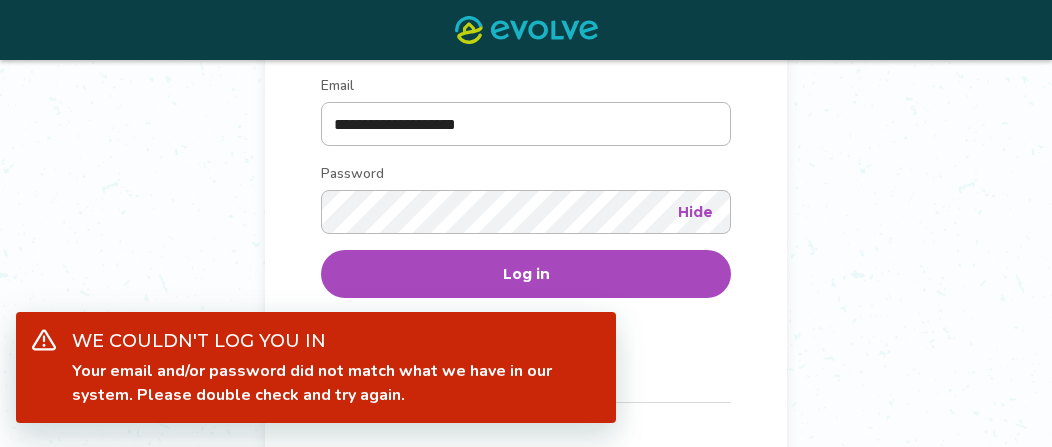 drag, startPoint x: 385, startPoint y: 397, endPoint x: 951, endPoint y: 357, distance: 567.4117 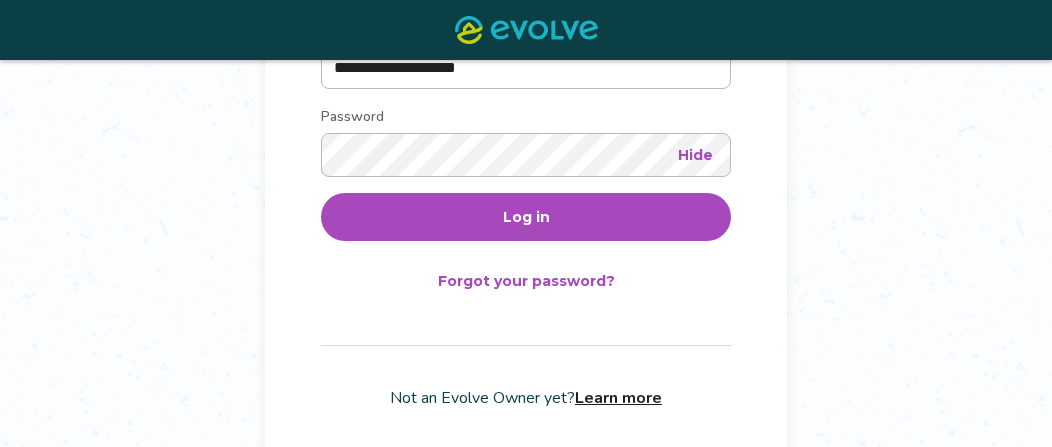 scroll, scrollTop: 375, scrollLeft: 0, axis: vertical 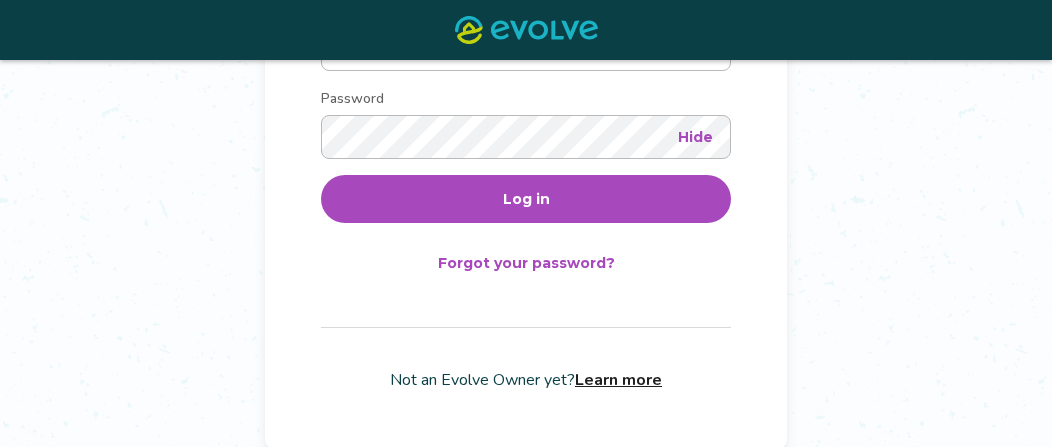 click on "Forgot your password?" at bounding box center [526, 263] 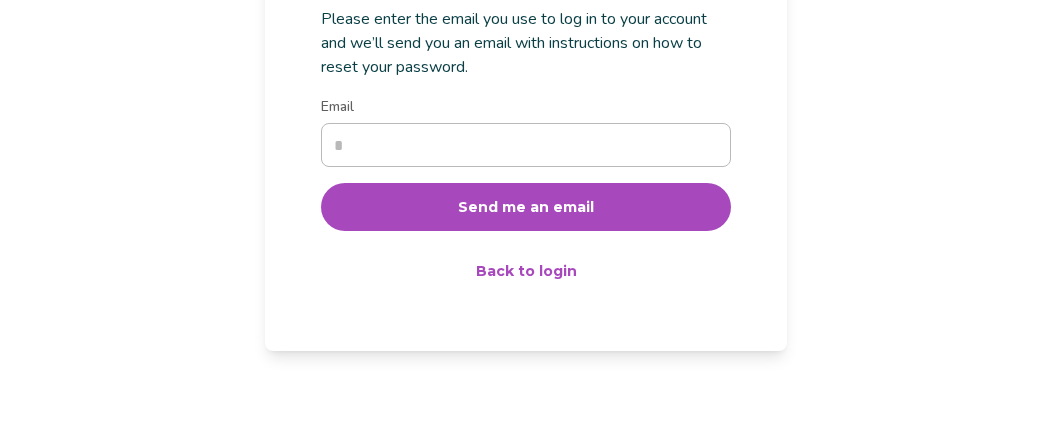 scroll, scrollTop: 0, scrollLeft: 0, axis: both 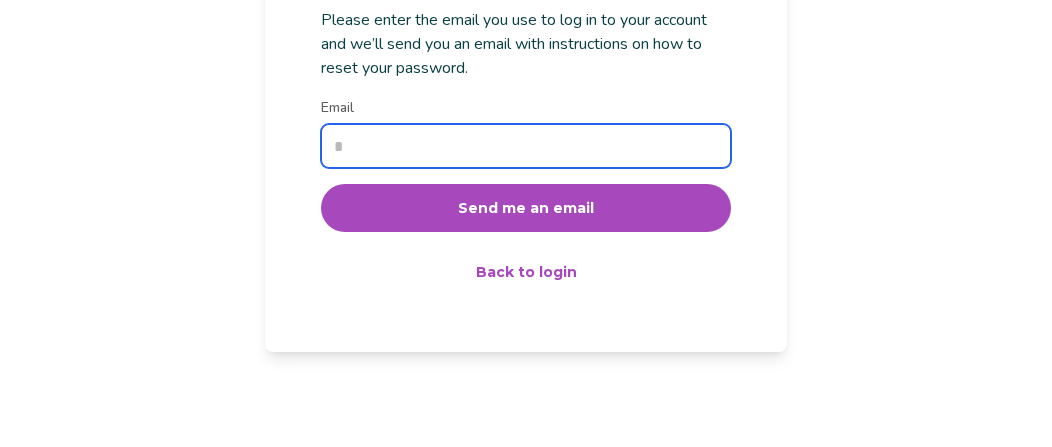 click on "Email" at bounding box center [526, 146] 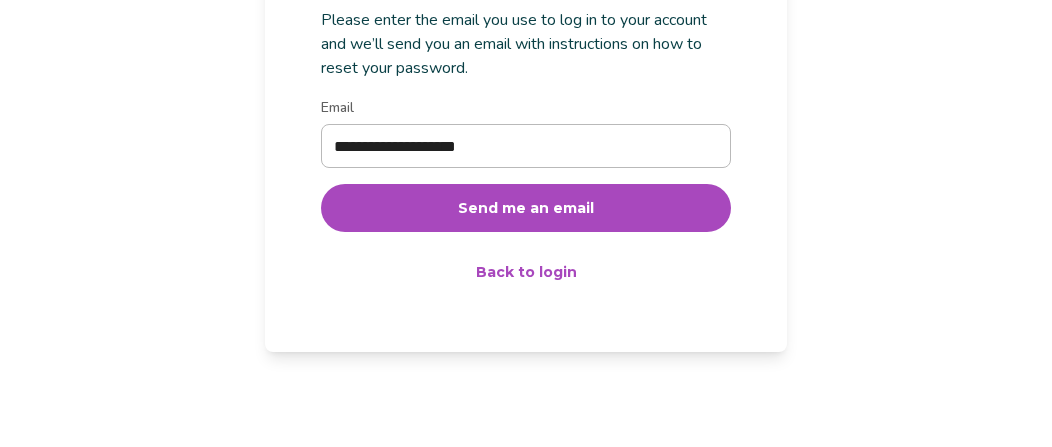 click on "Send me an email" at bounding box center (526, 208) 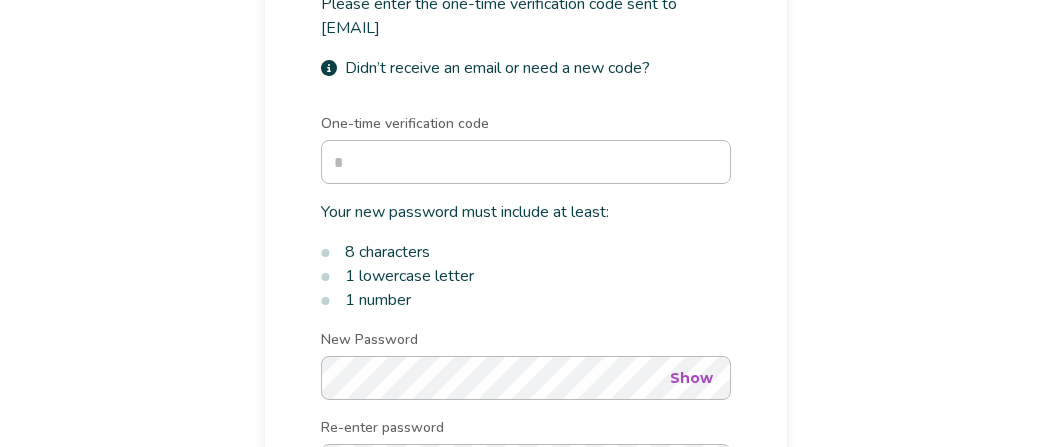 click on "Show" at bounding box center (691, 378) 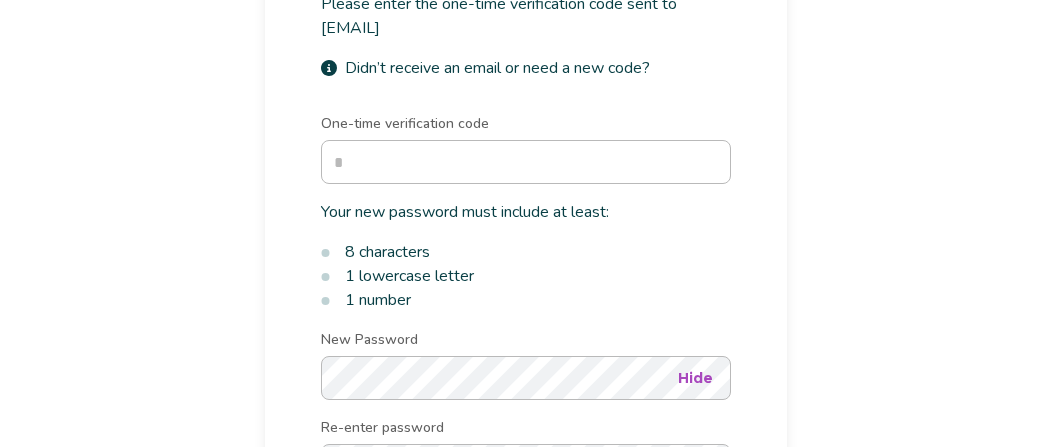 click on "Hide" at bounding box center [695, 378] 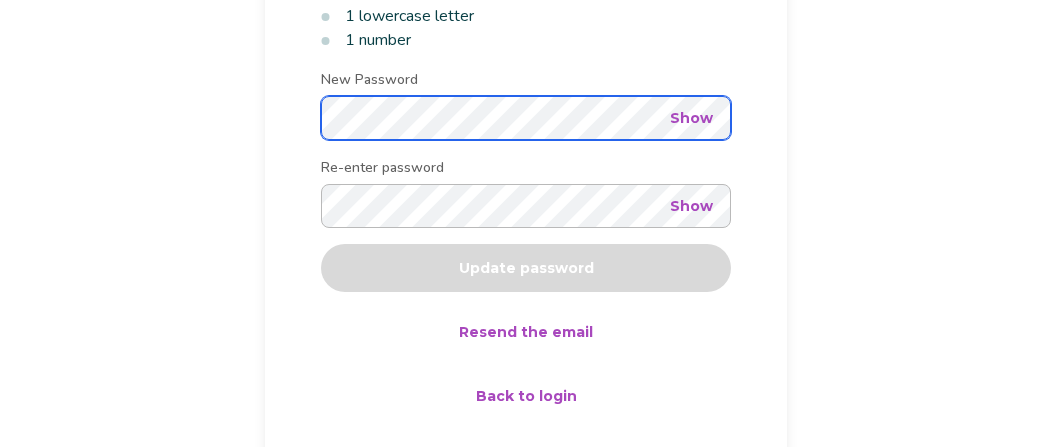 scroll, scrollTop: 574, scrollLeft: 0, axis: vertical 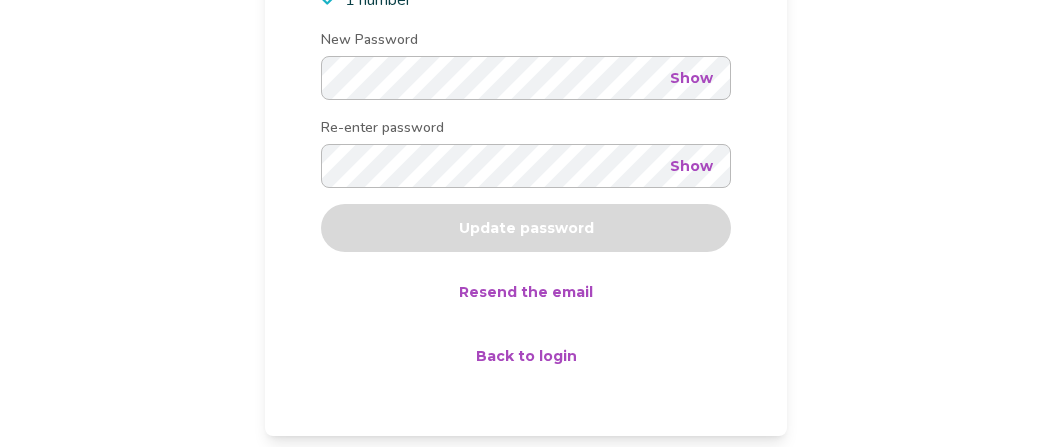 click on "One-time verification code   Your new password must include at least: 8 characters 1 lowercase letter 1 number New Password   Show Re-enter password   Show Update password Resend the email Back to login" at bounding box center [526, 96] 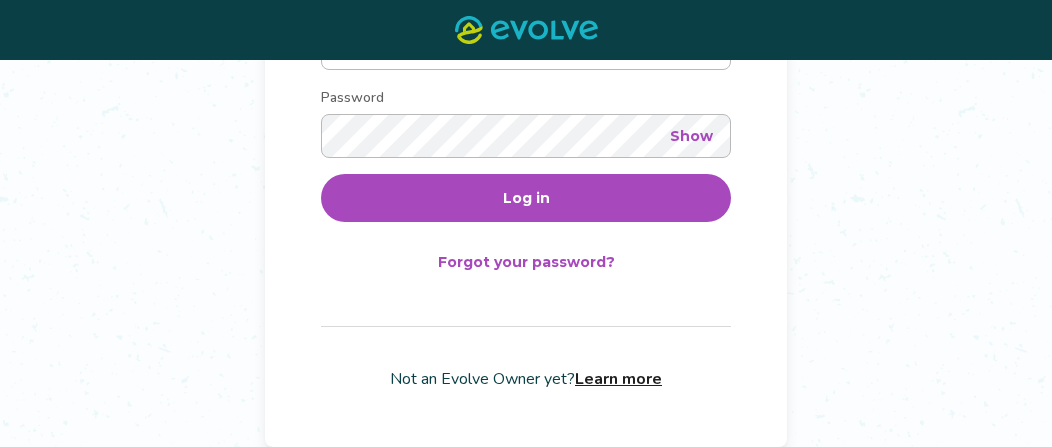 scroll, scrollTop: 0, scrollLeft: 0, axis: both 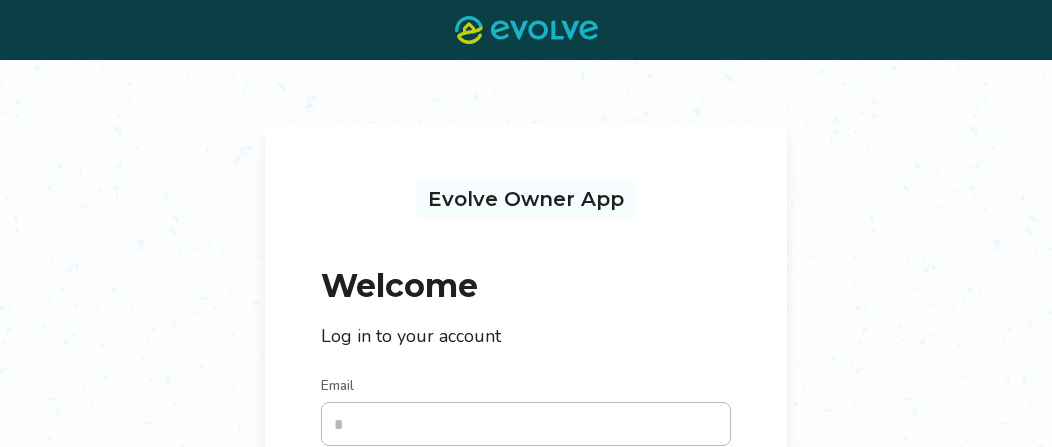 type on "**********" 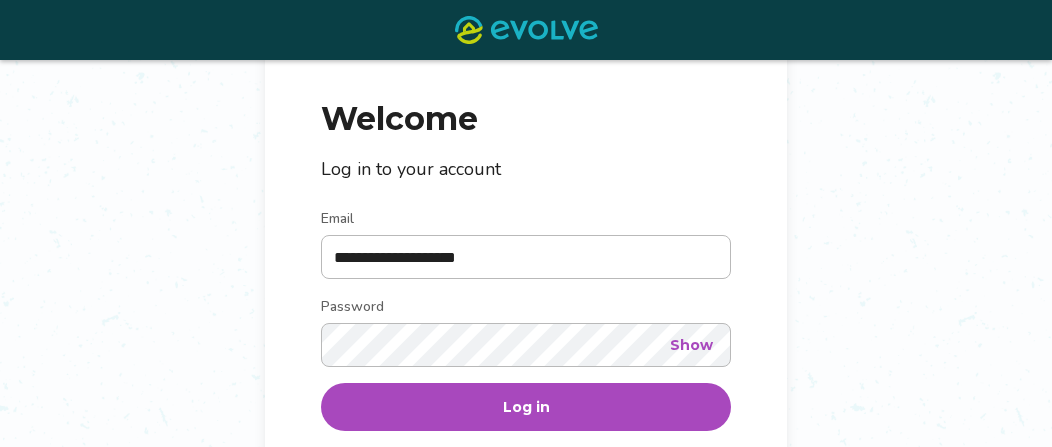 scroll, scrollTop: 200, scrollLeft: 0, axis: vertical 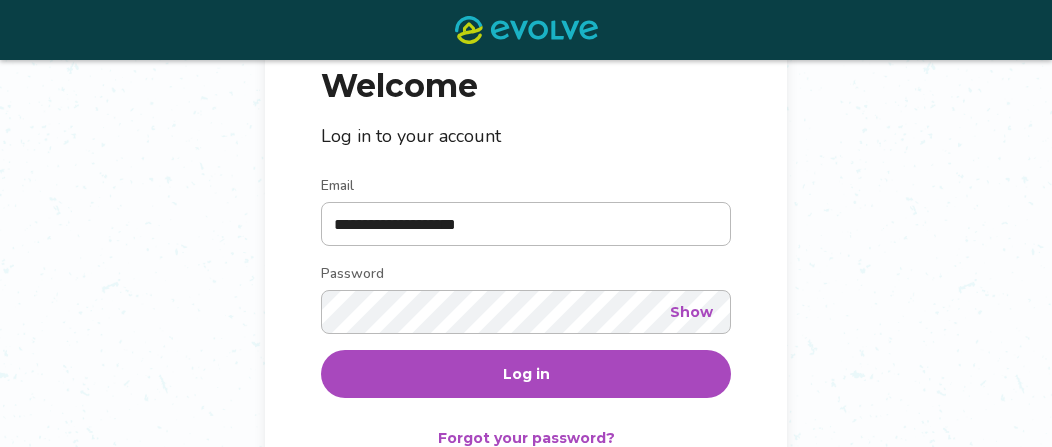 click on "Show" at bounding box center [691, 312] 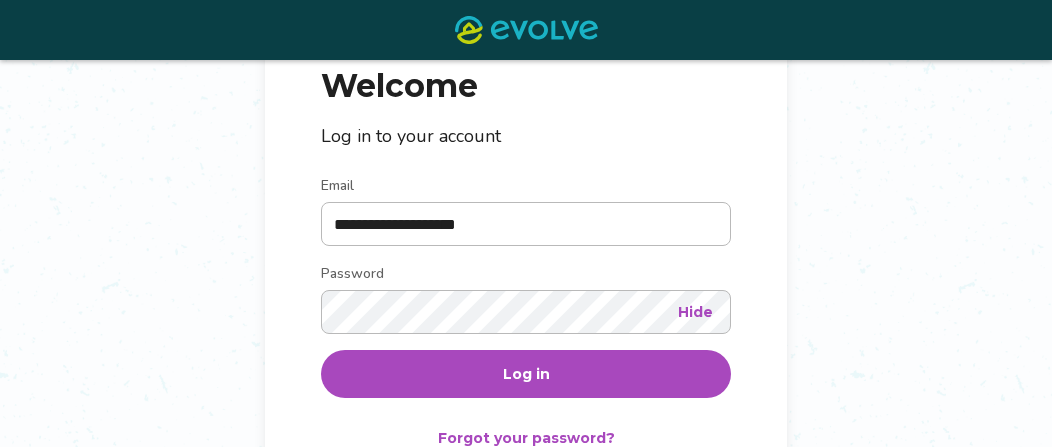 click on "Log in" at bounding box center (526, 374) 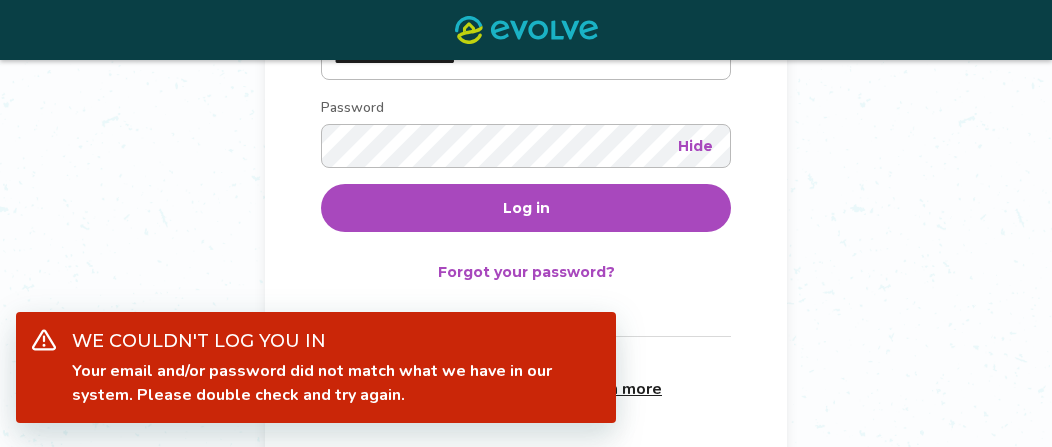 scroll, scrollTop: 375, scrollLeft: 0, axis: vertical 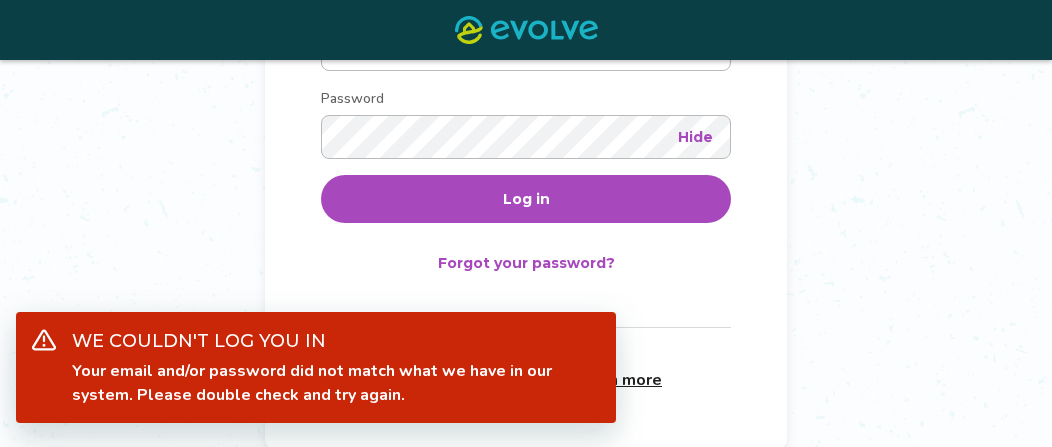 click on "**********" at bounding box center [526, 66] 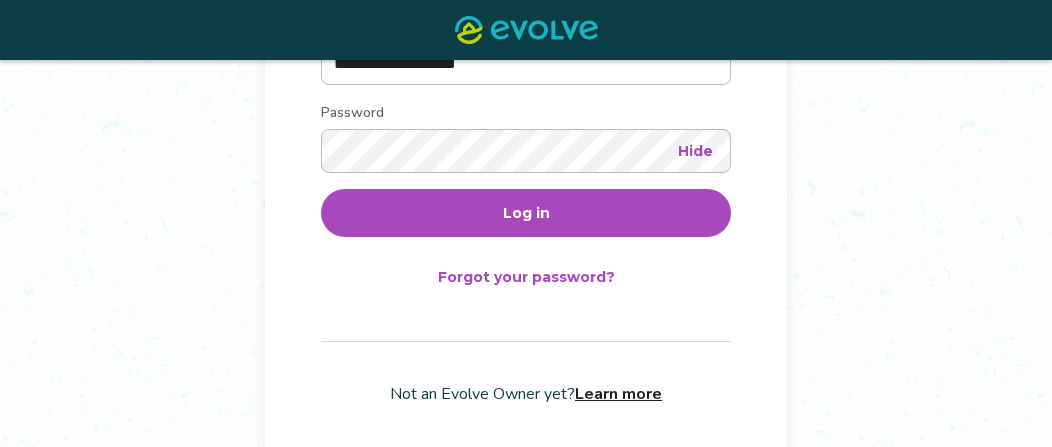scroll, scrollTop: 375, scrollLeft: 0, axis: vertical 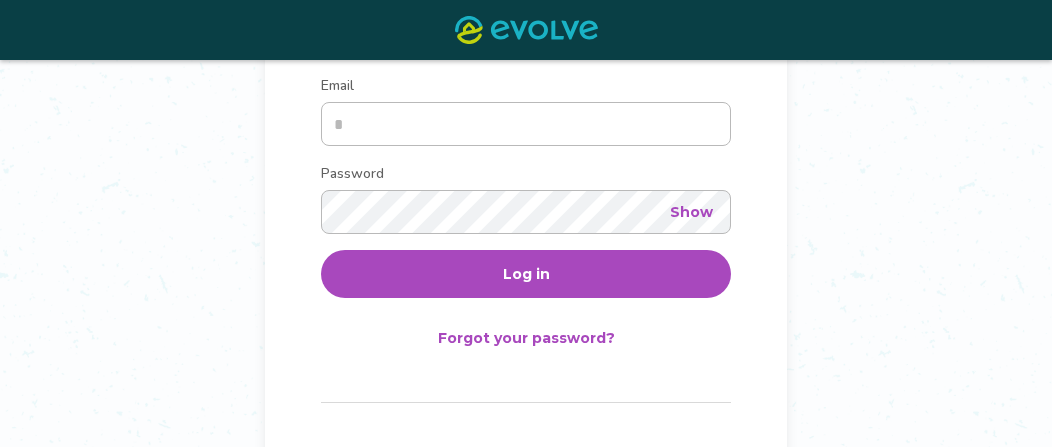 type on "**********" 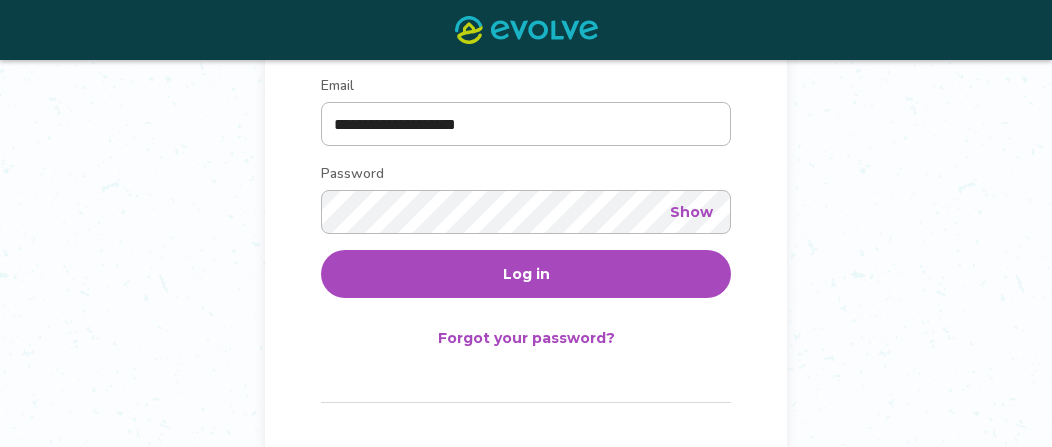 click on "Show" at bounding box center [691, 212] 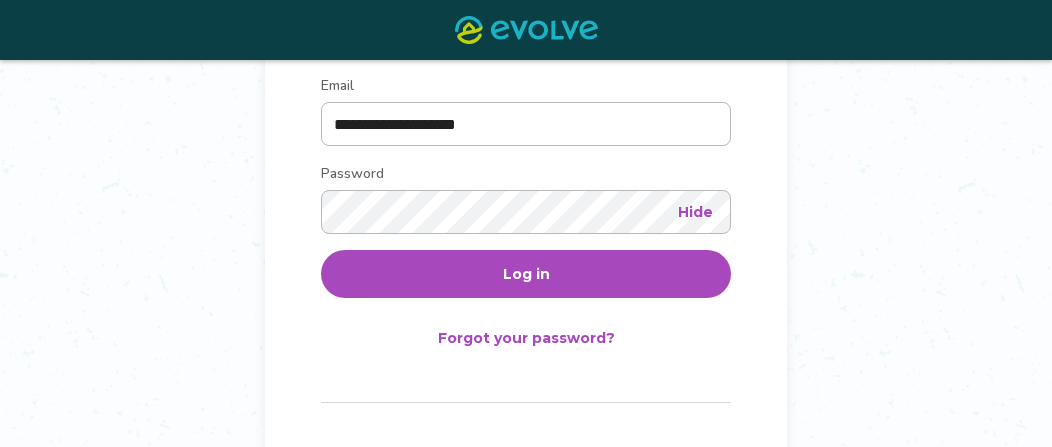 click on "Log in" at bounding box center (526, 274) 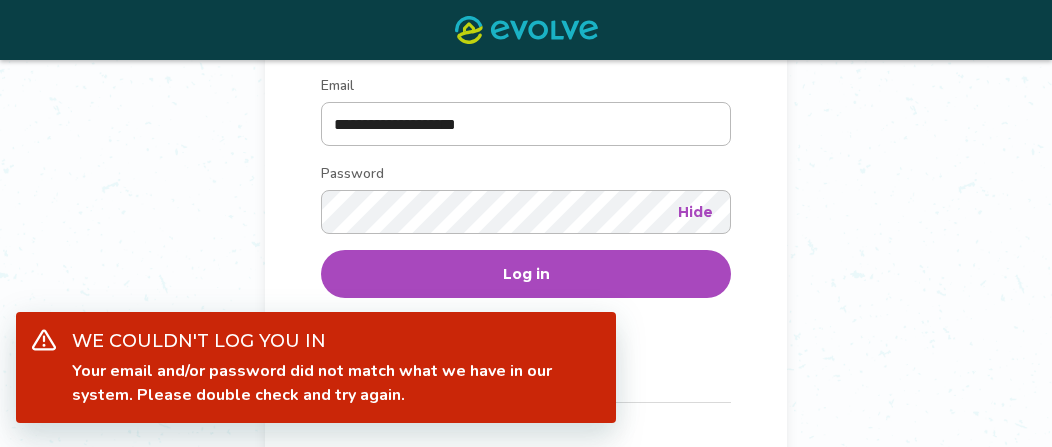 click on "**********" at bounding box center [526, 173] 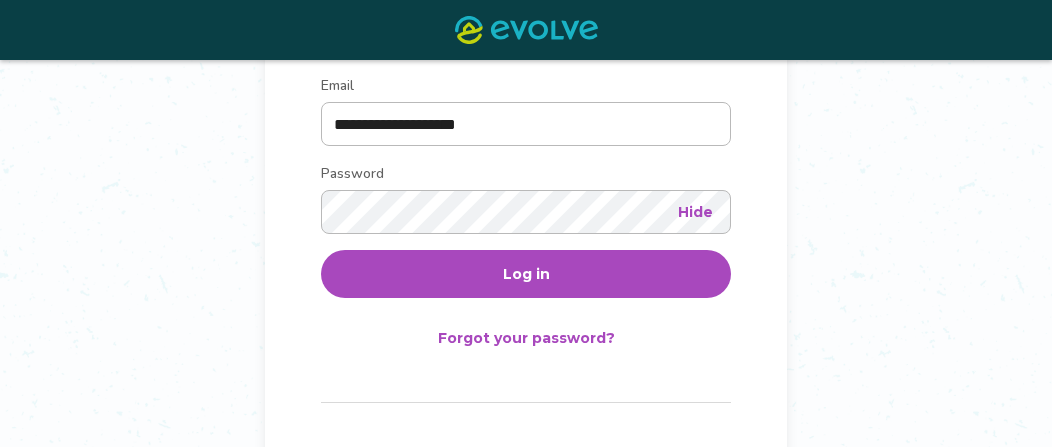 drag, startPoint x: 865, startPoint y: 4, endPoint x: 1007, endPoint y: 265, distance: 297.12793 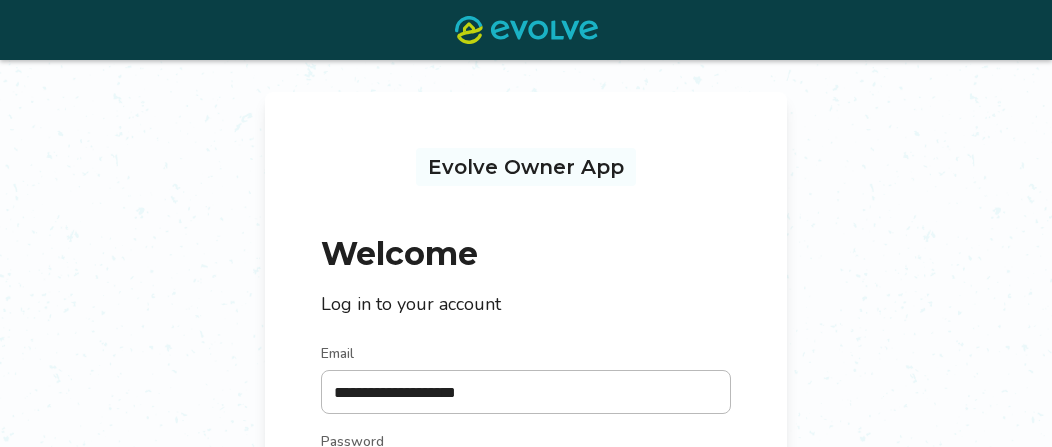 scroll, scrollTop: 0, scrollLeft: 0, axis: both 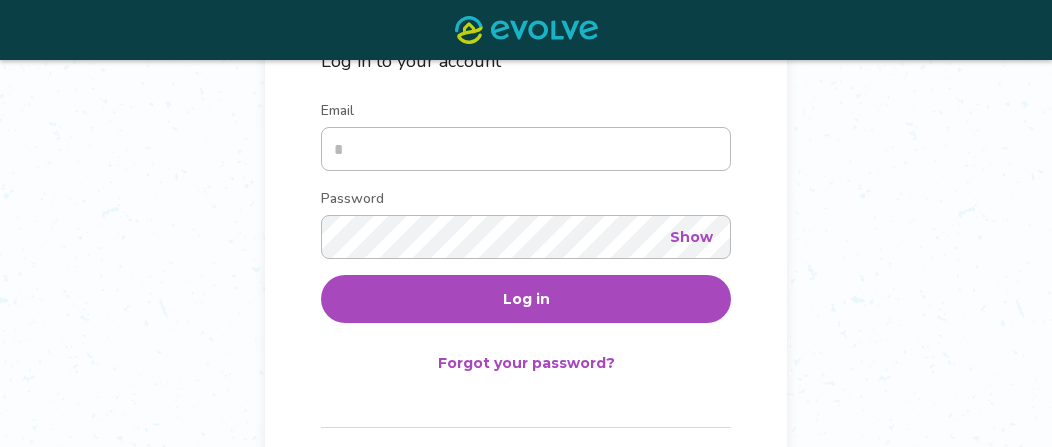type on "**********" 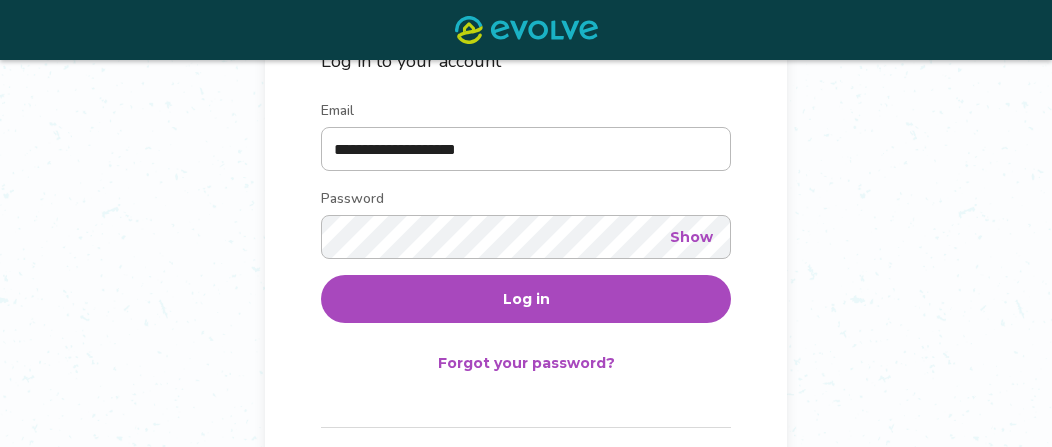 click on "Show" at bounding box center [691, 237] 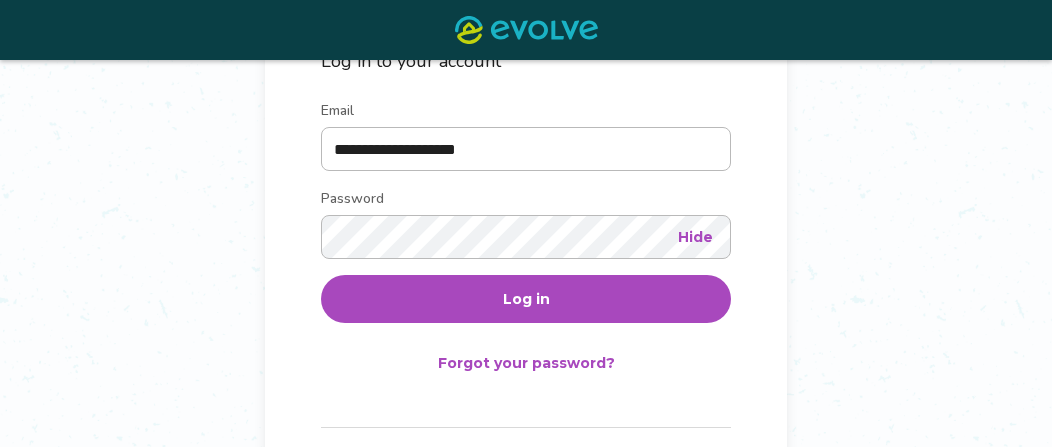 click on "Log in" at bounding box center [526, 299] 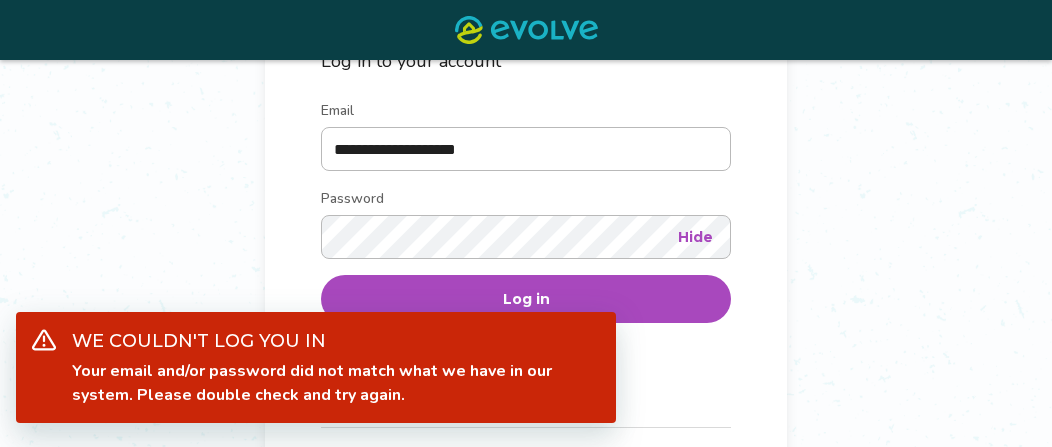 drag, startPoint x: 396, startPoint y: 391, endPoint x: 834, endPoint y: 350, distance: 439.91476 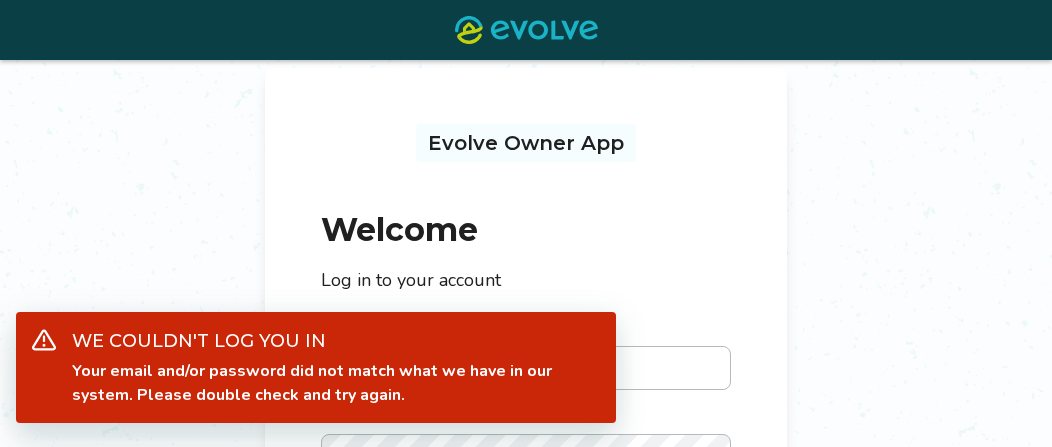 scroll, scrollTop: 0, scrollLeft: 0, axis: both 